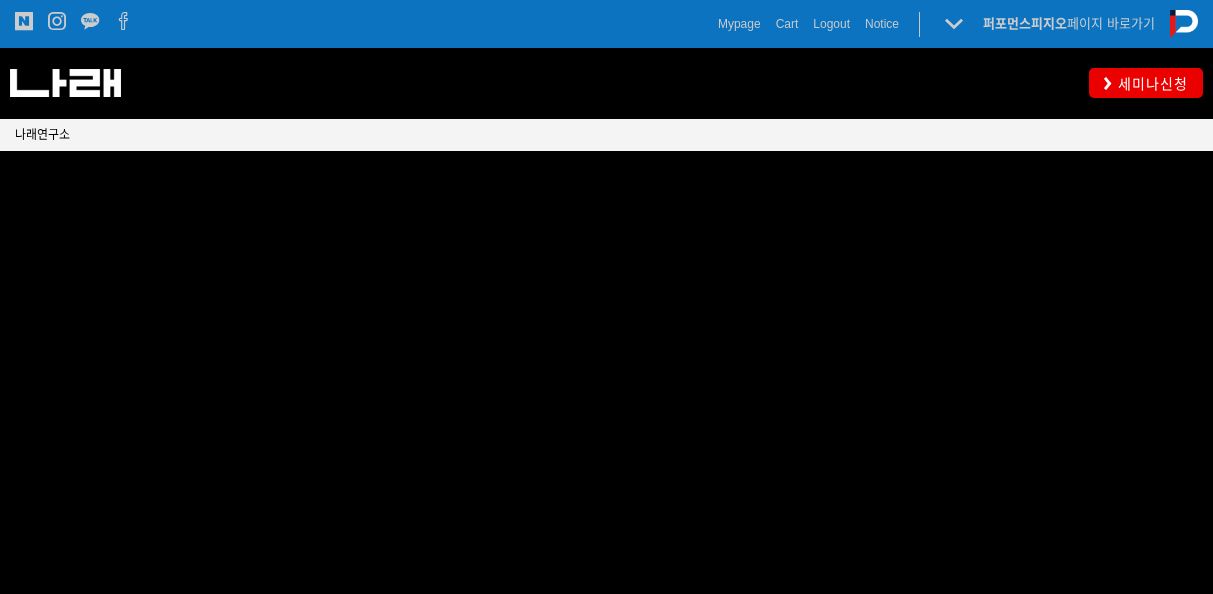 scroll, scrollTop: 0, scrollLeft: 0, axis: both 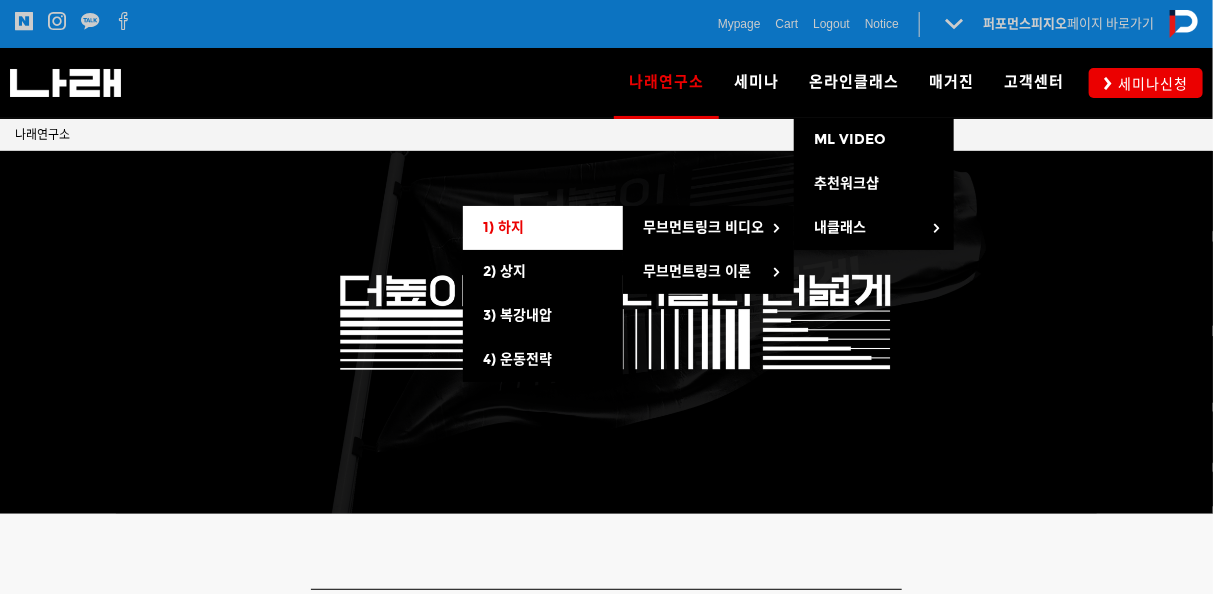 click on "1) 하지" at bounding box center (543, 228) 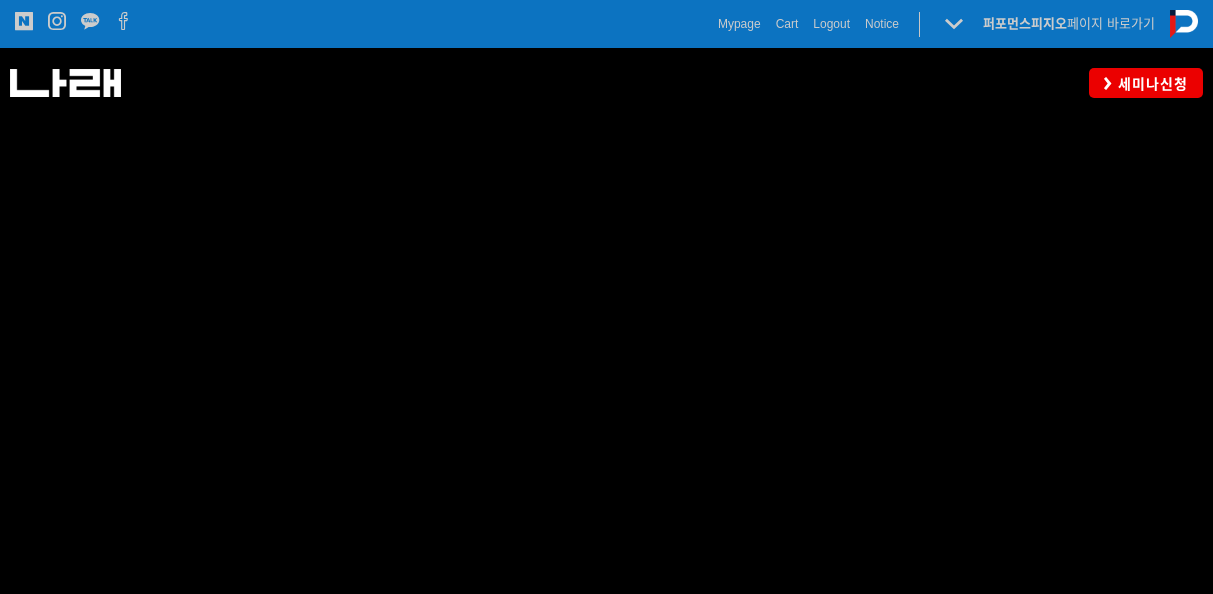 scroll, scrollTop: 0, scrollLeft: 0, axis: both 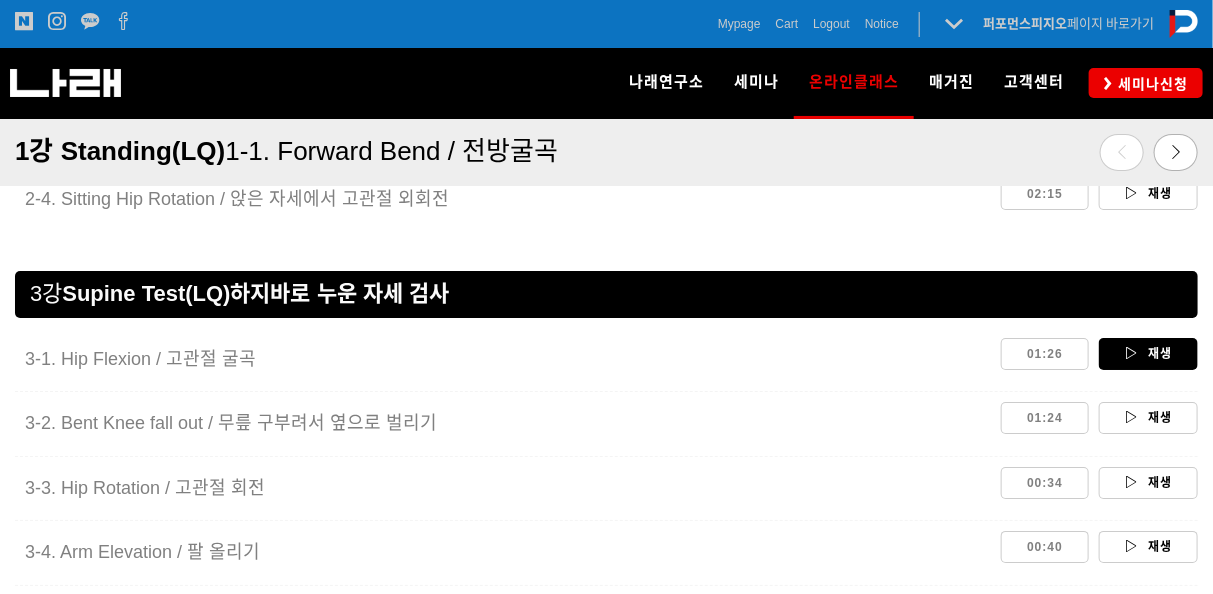 click on "재생" at bounding box center (1148, 354) 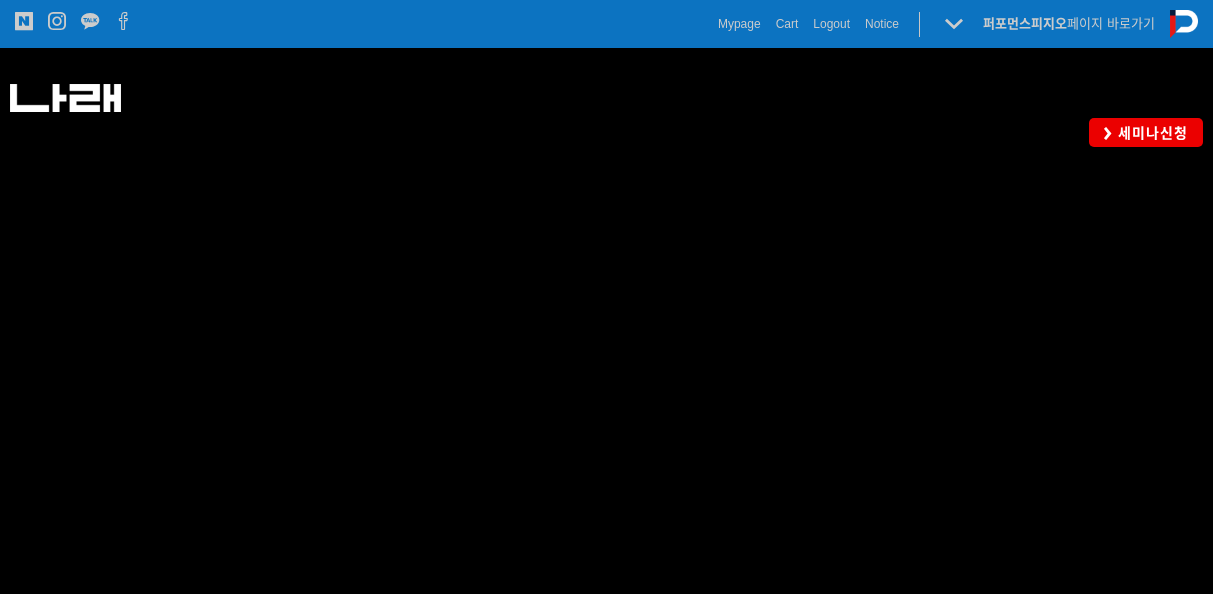 scroll, scrollTop: 871, scrollLeft: 0, axis: vertical 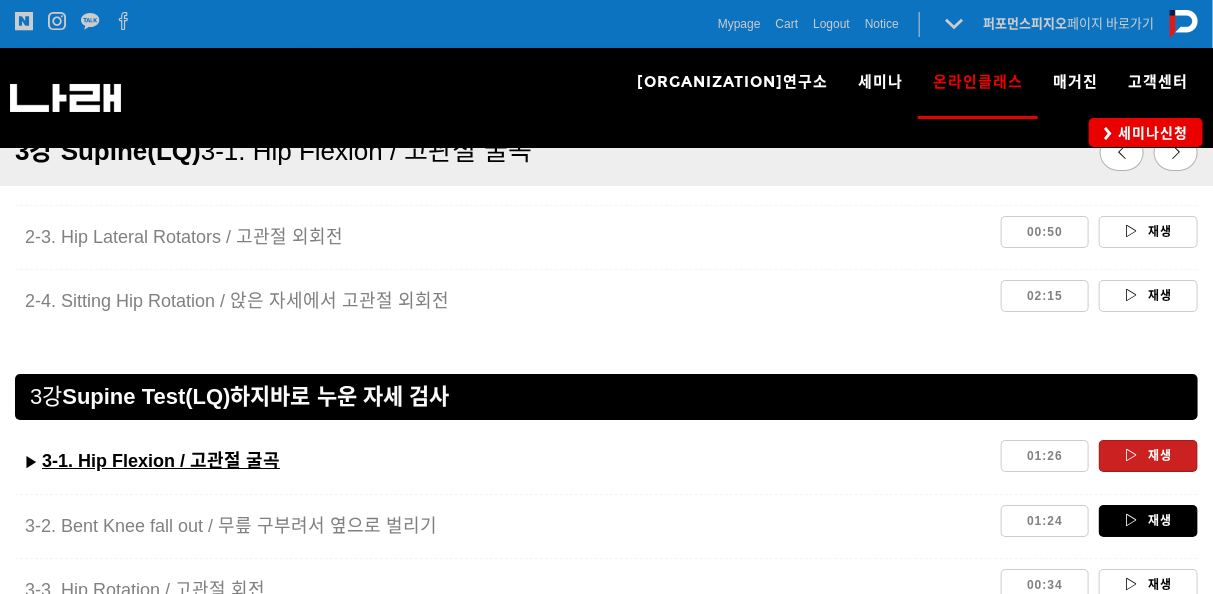 click on "재생" at bounding box center [1148, 521] 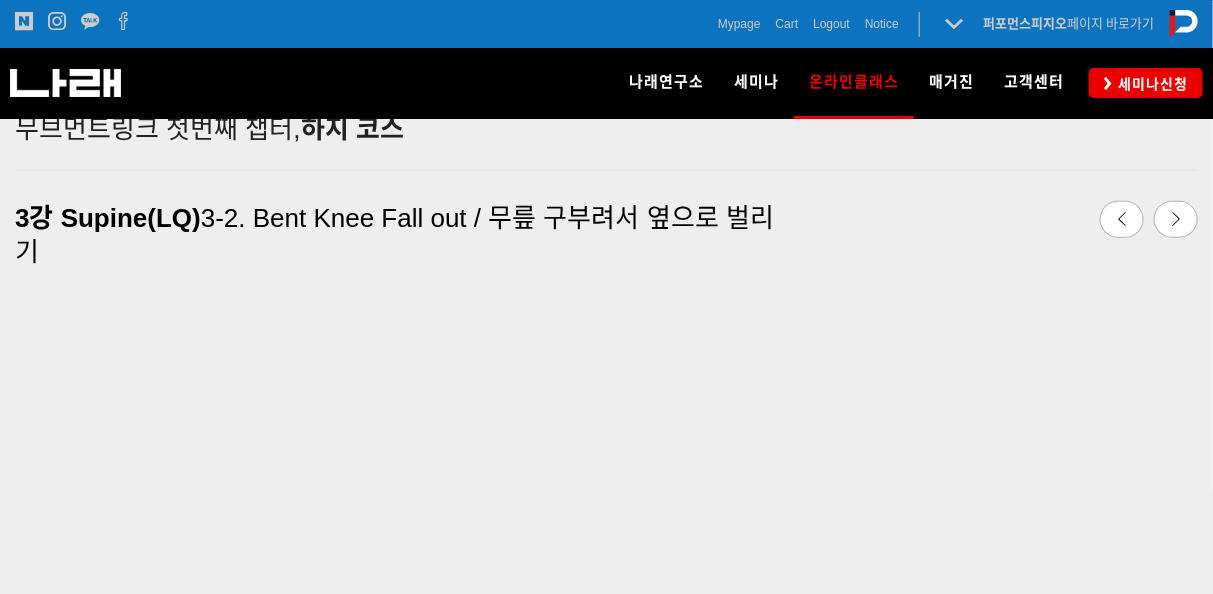 scroll, scrollTop: 0, scrollLeft: 0, axis: both 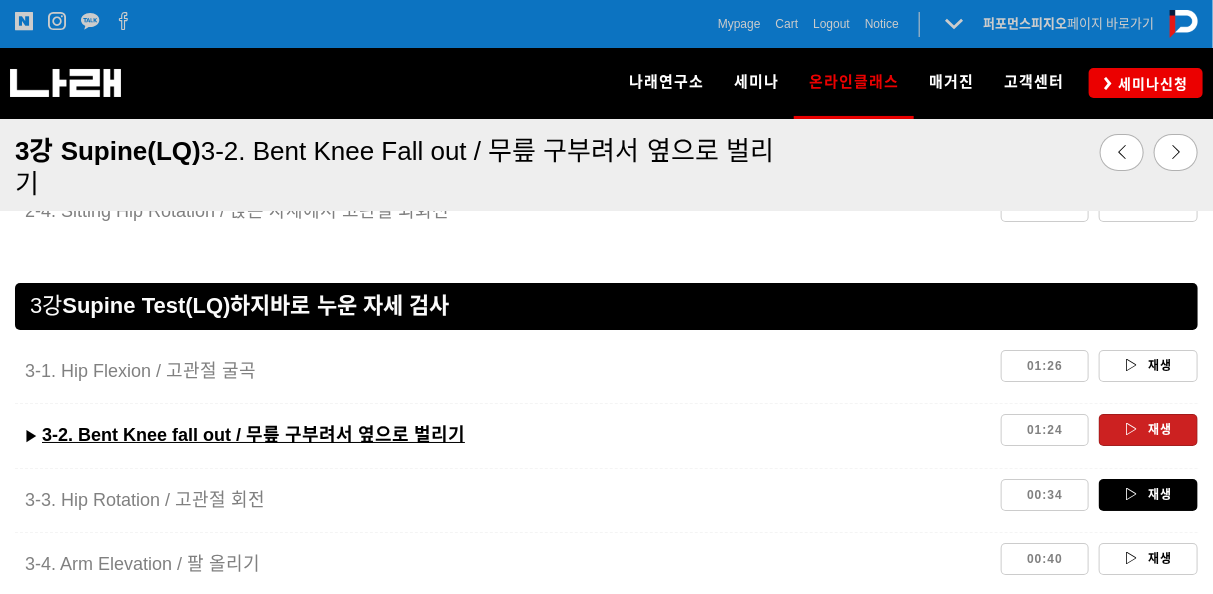 click on "재생" at bounding box center (1148, 495) 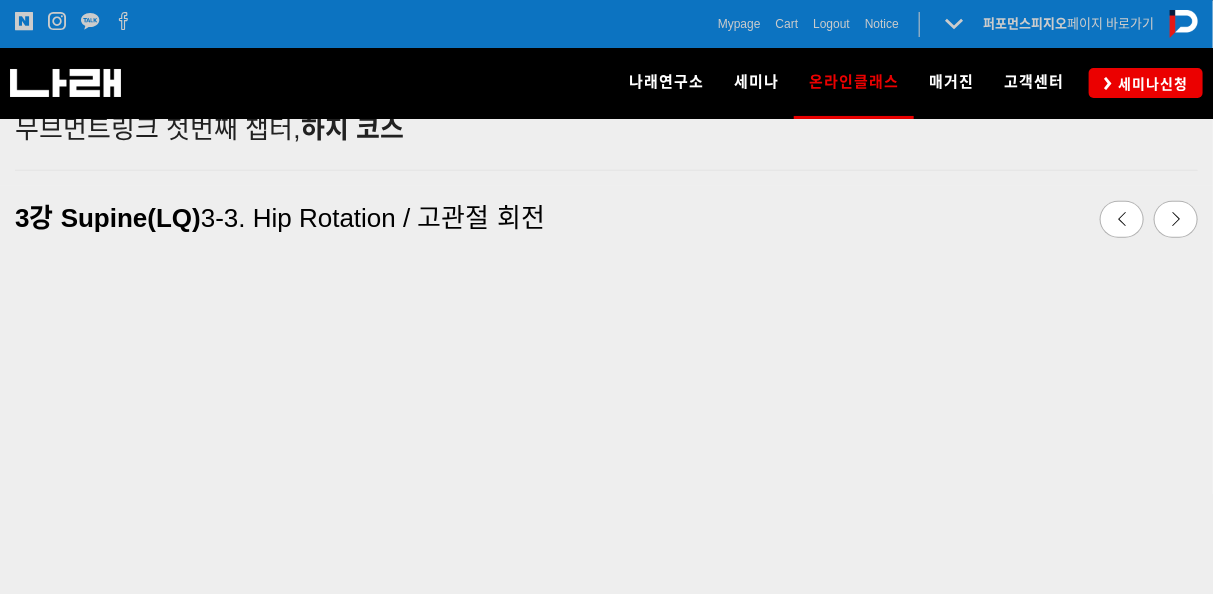 scroll, scrollTop: 523, scrollLeft: 0, axis: vertical 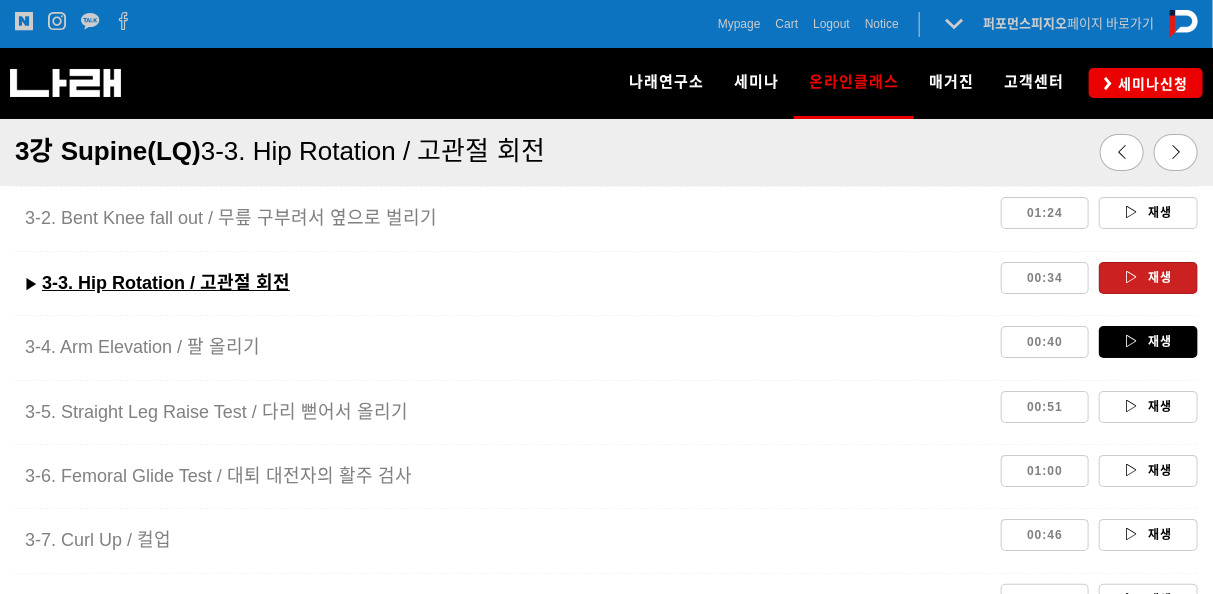 click on "재생" at bounding box center [1148, 342] 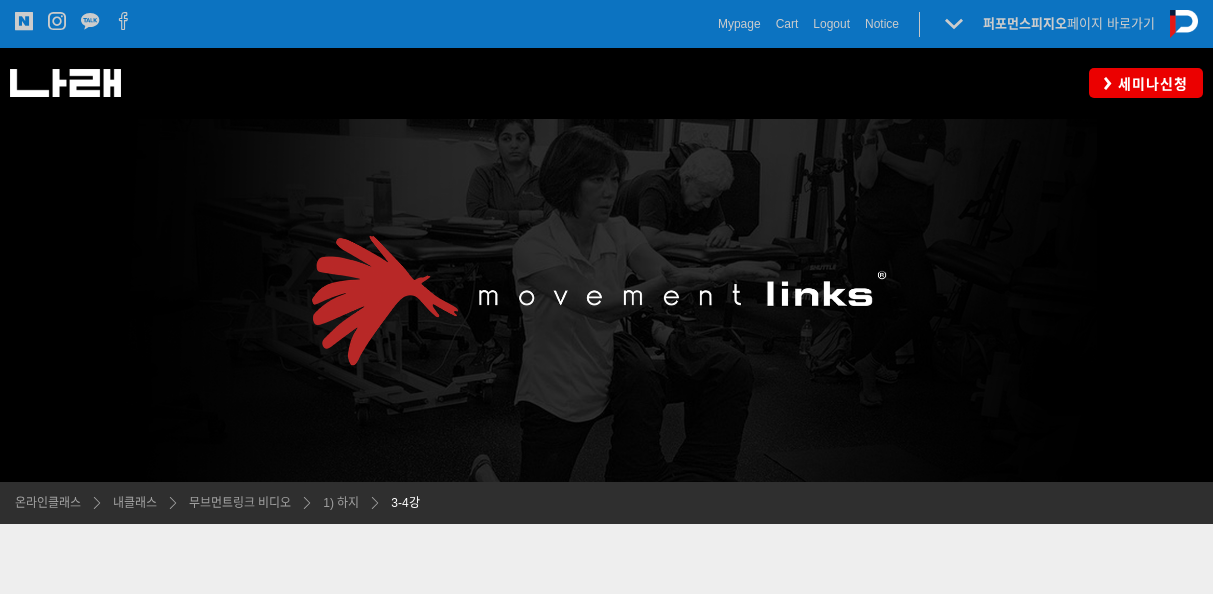 scroll, scrollTop: 523, scrollLeft: 0, axis: vertical 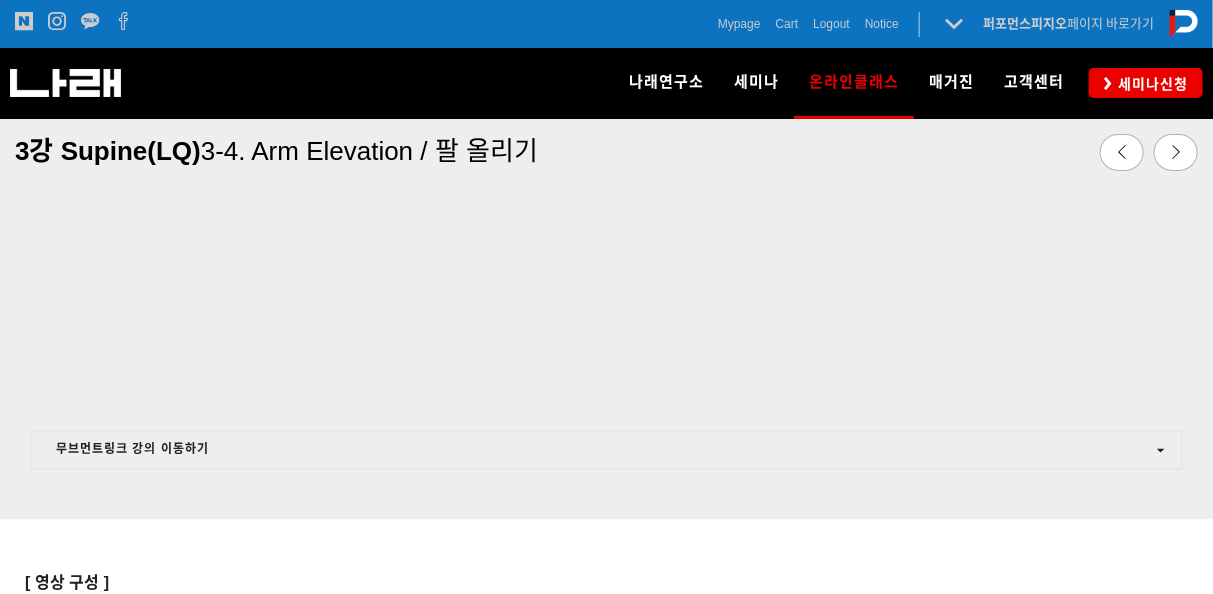 click at bounding box center (606, 495) 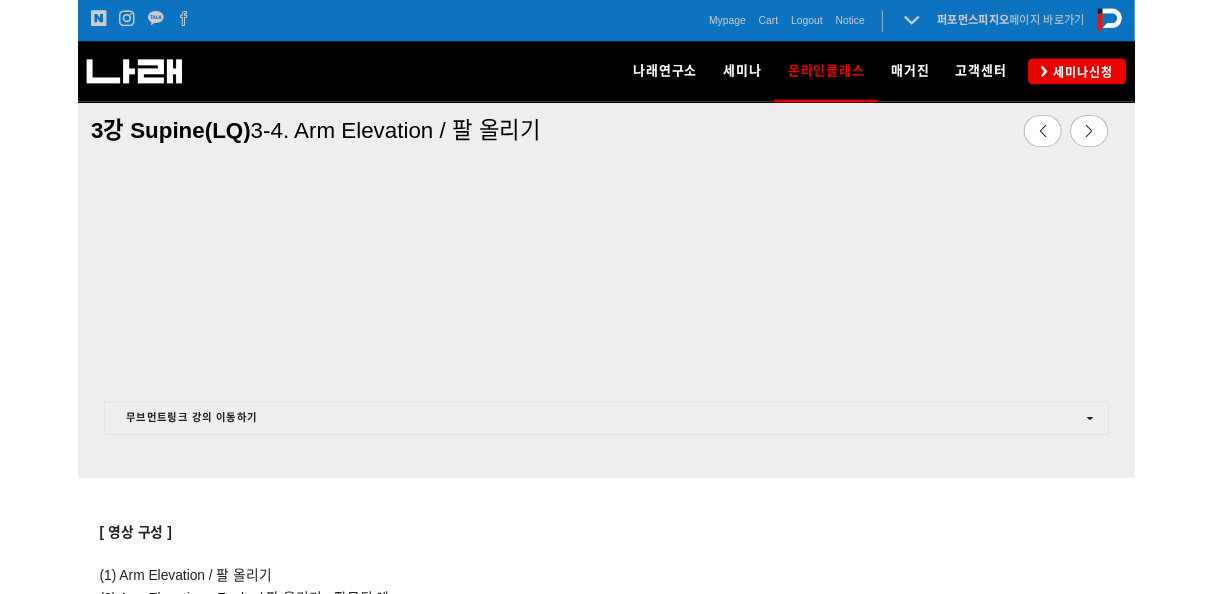 scroll, scrollTop: 1189, scrollLeft: 0, axis: vertical 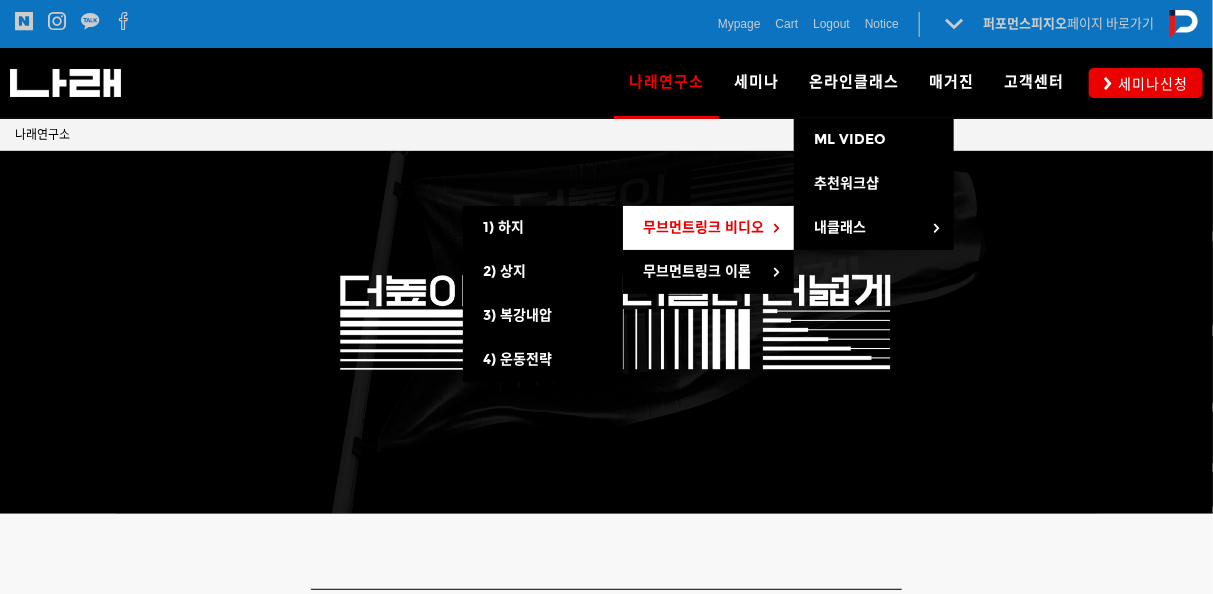 click on "무브먼트링크 비디오" at bounding box center [703, 227] 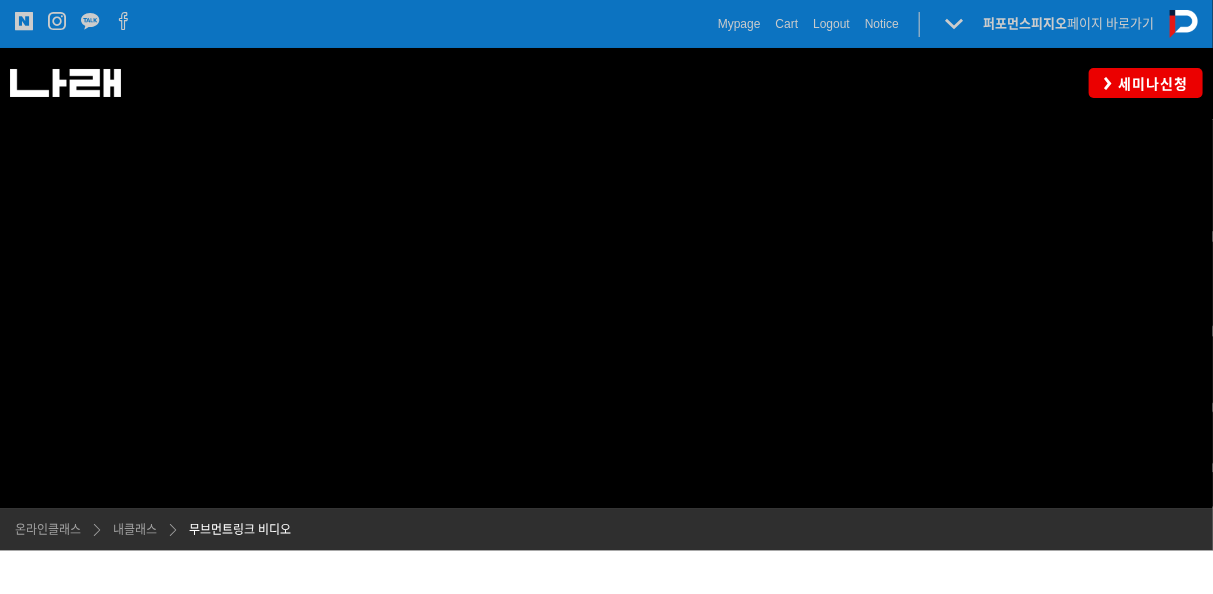 scroll, scrollTop: 0, scrollLeft: 0, axis: both 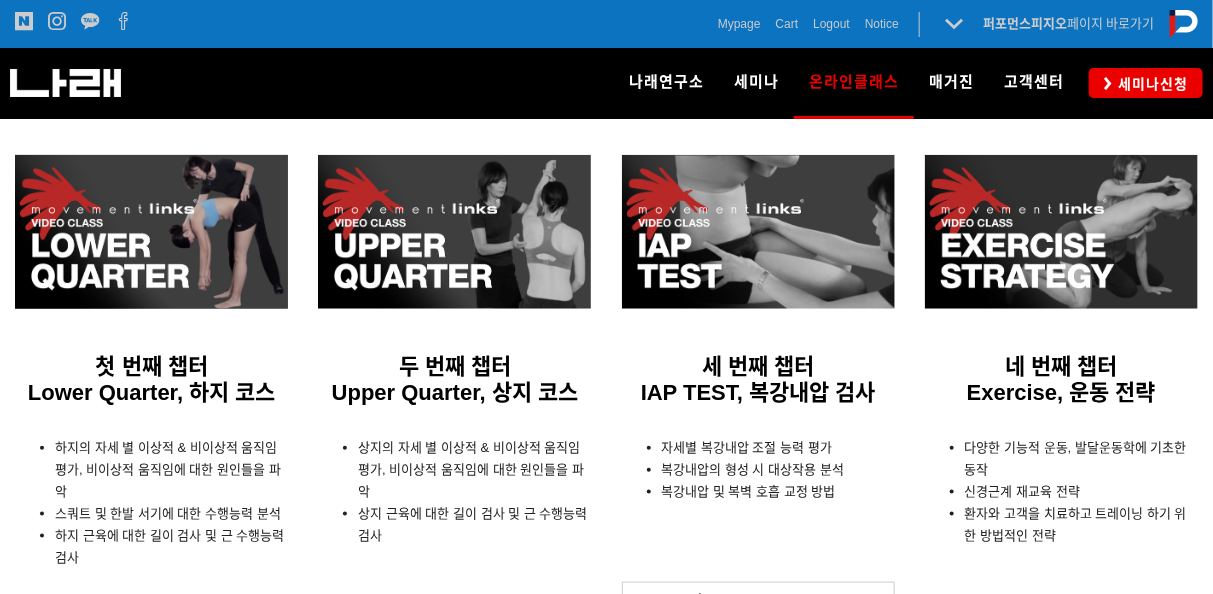 click at bounding box center (151, 232) 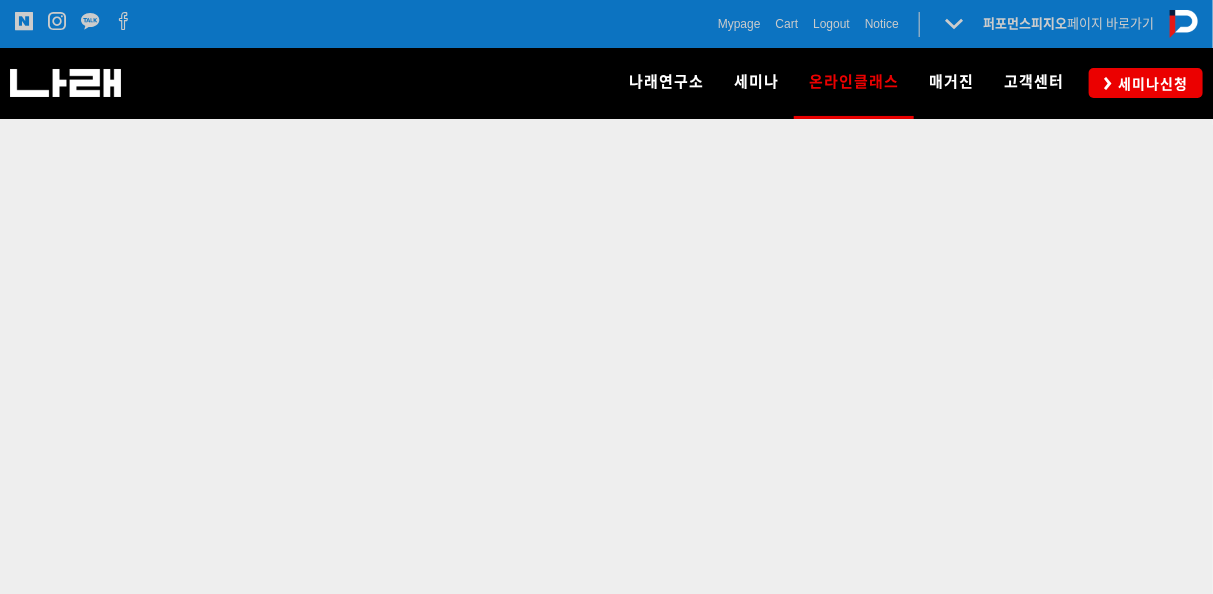 scroll, scrollTop: 909, scrollLeft: 0, axis: vertical 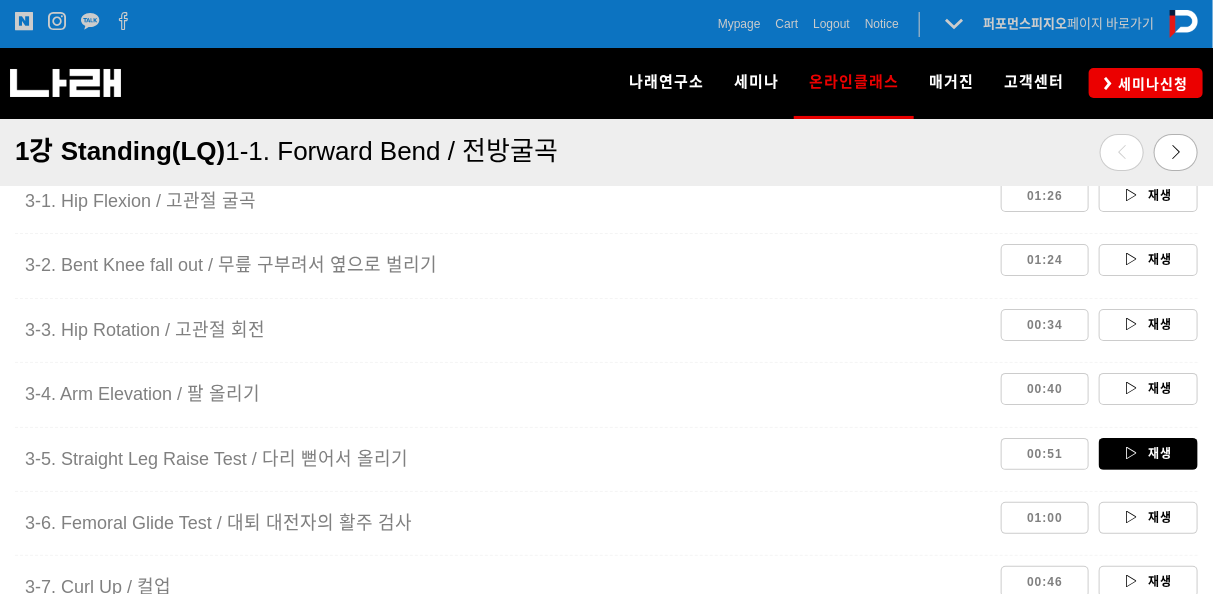 click on "재생" at bounding box center (1148, 454) 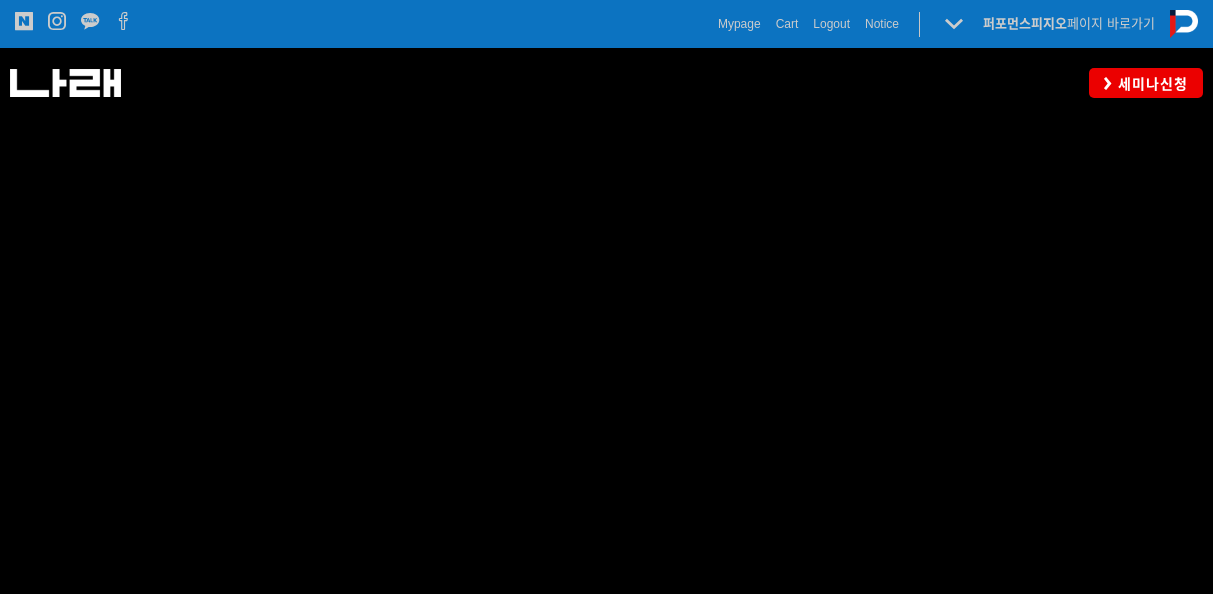 scroll, scrollTop: 871, scrollLeft: 0, axis: vertical 